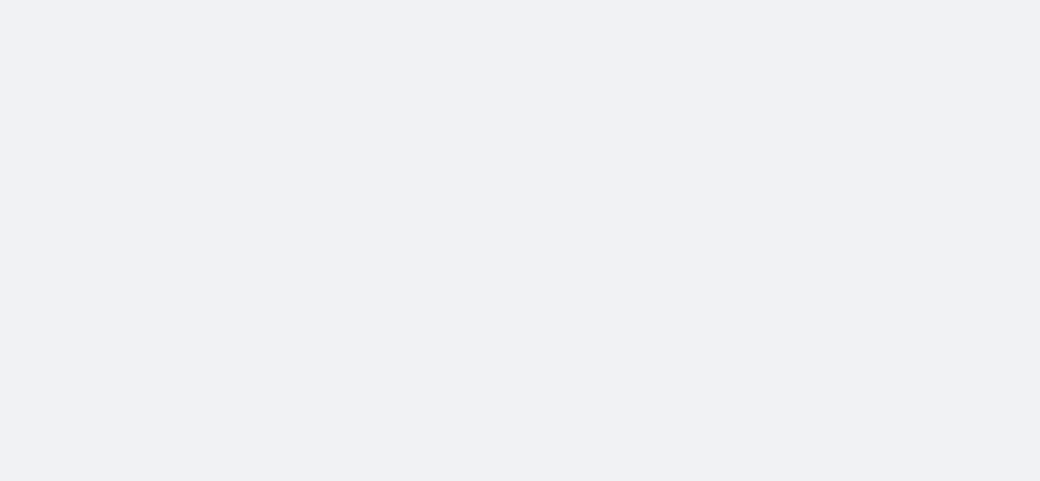 scroll, scrollTop: 0, scrollLeft: 0, axis: both 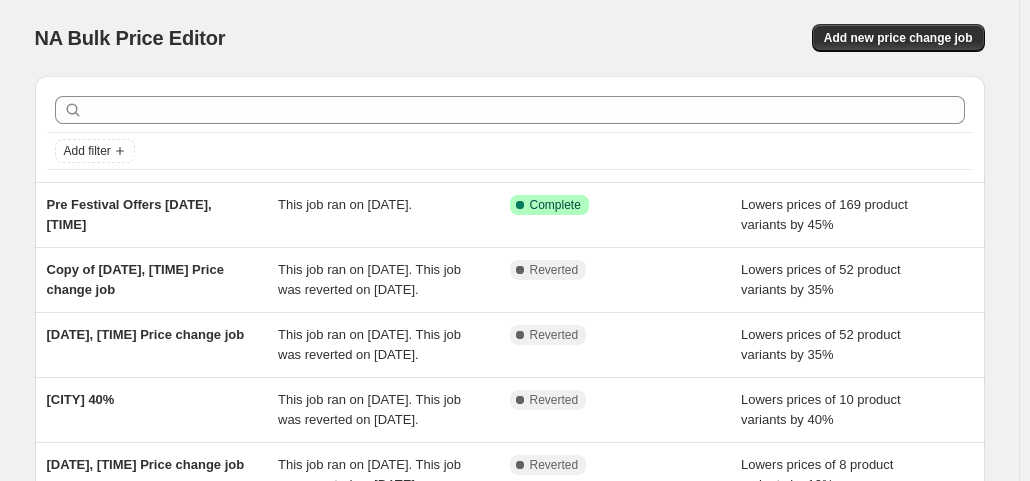 click on "Pre Festival Offers Jul 11, 2025, 8:15:44 AM This job ran on July 11, 2025. Success Complete Complete Lowers prices of 169 product variants by 45%" at bounding box center (510, 215) 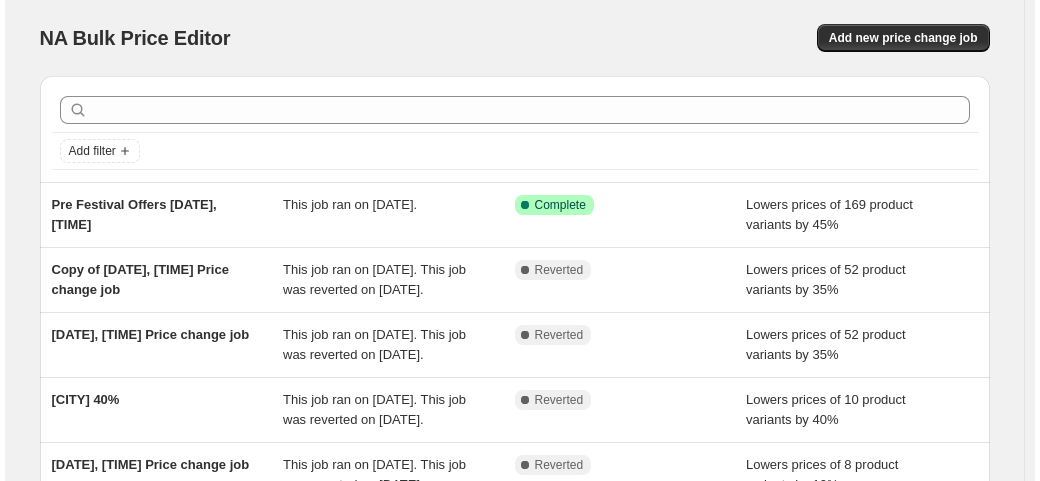 scroll, scrollTop: 0, scrollLeft: 0, axis: both 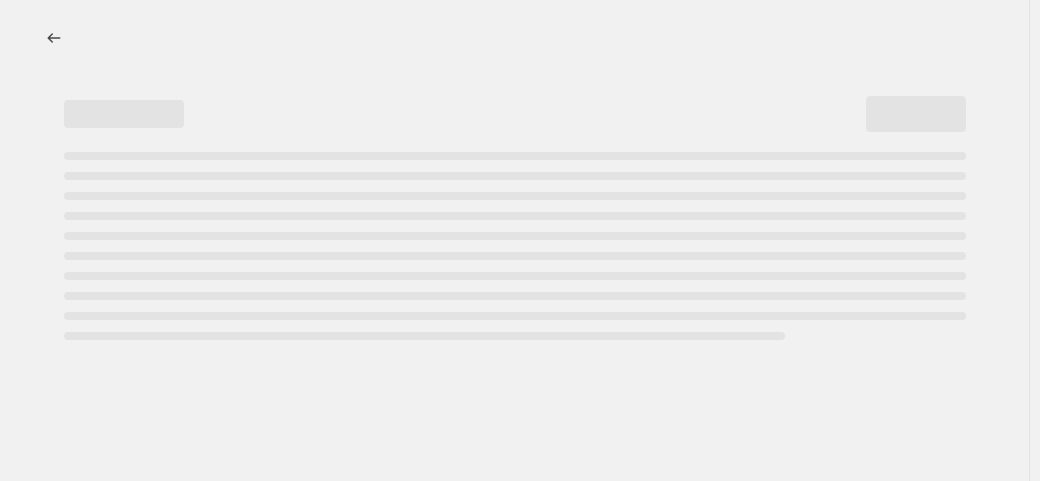 select on "percentage" 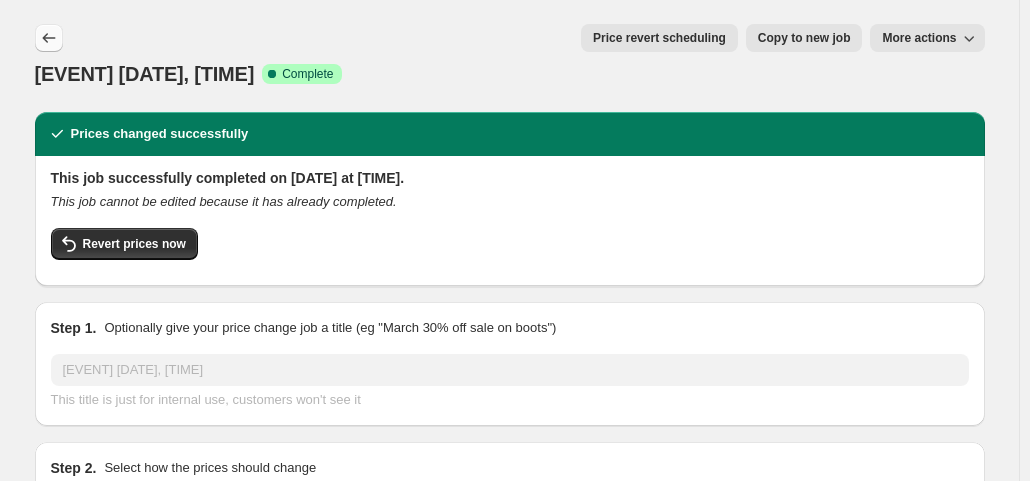 click 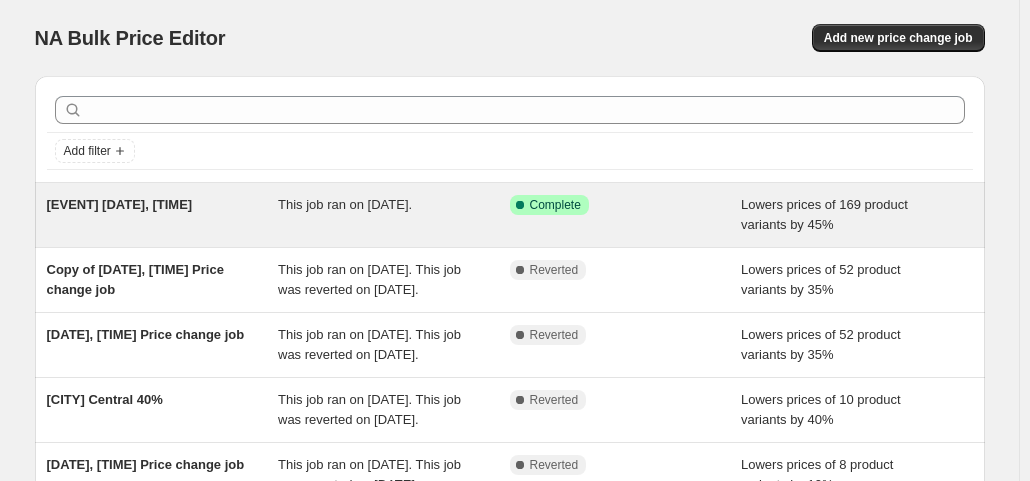 click on "Pre Festival Offers Jul 11, 2025, 8:15:44 AM" at bounding box center (163, 215) 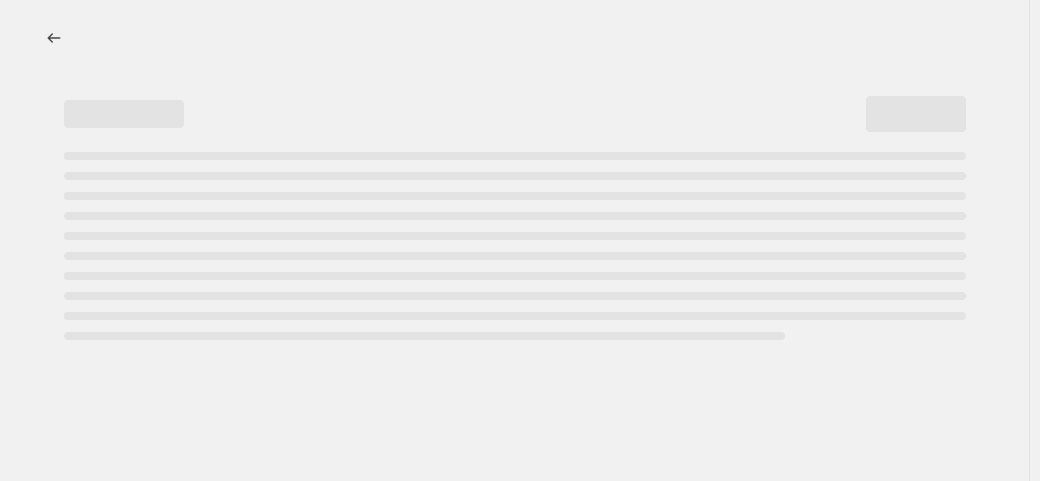 select on "percentage" 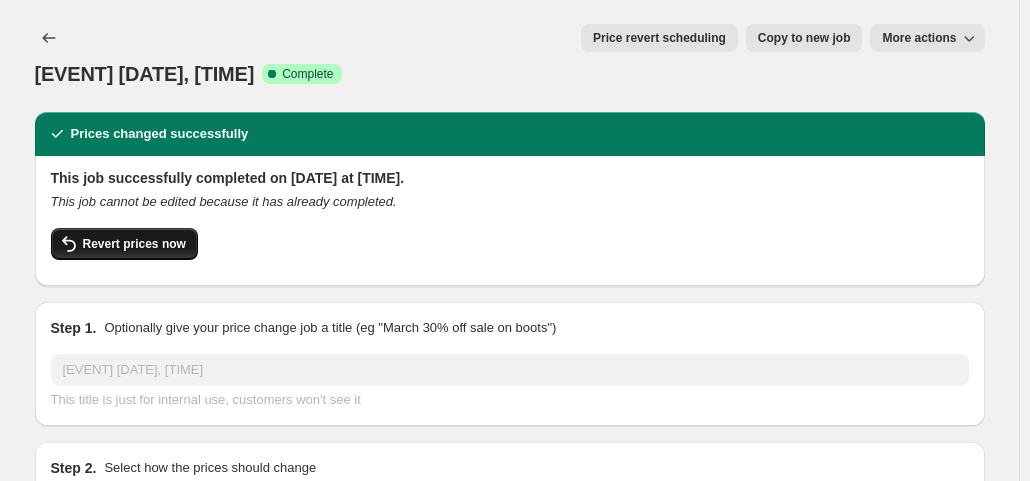 click on "Revert prices now" at bounding box center [134, 244] 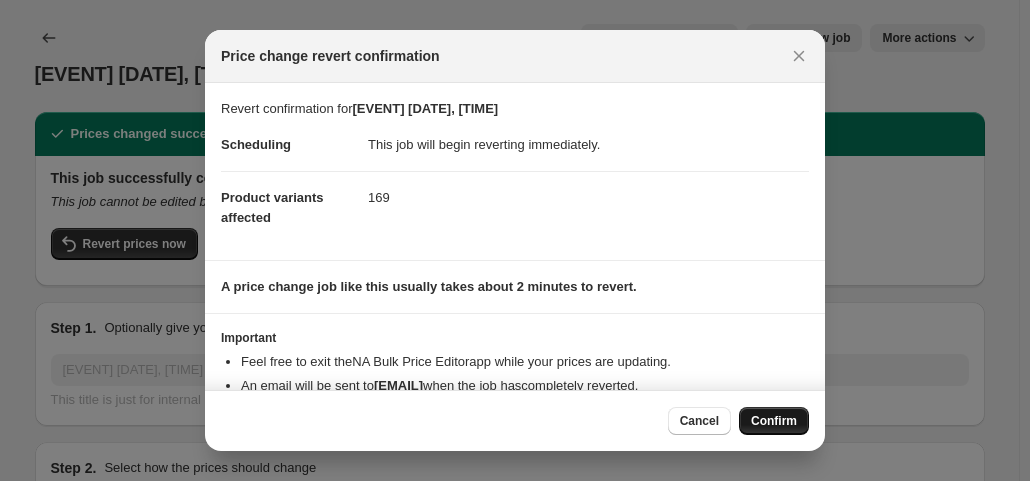click on "Confirm" at bounding box center (774, 421) 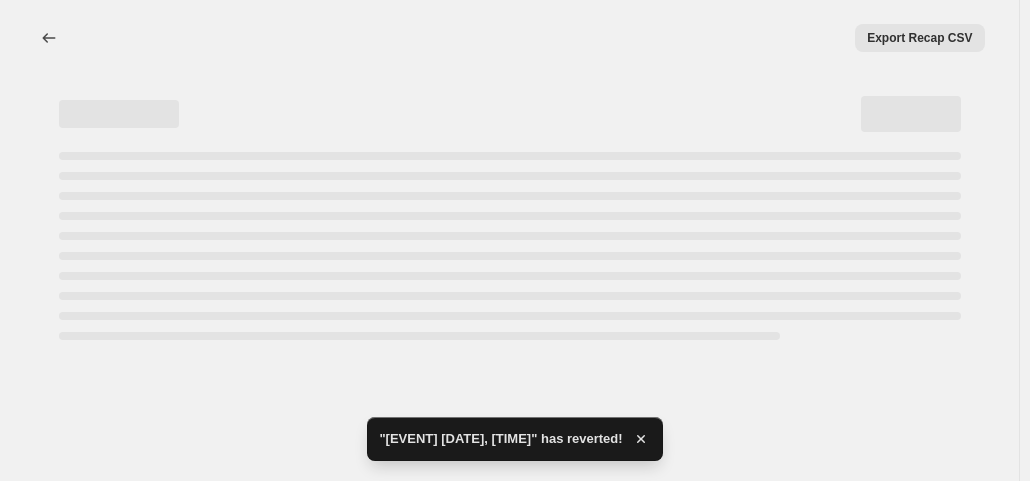 select on "percentage" 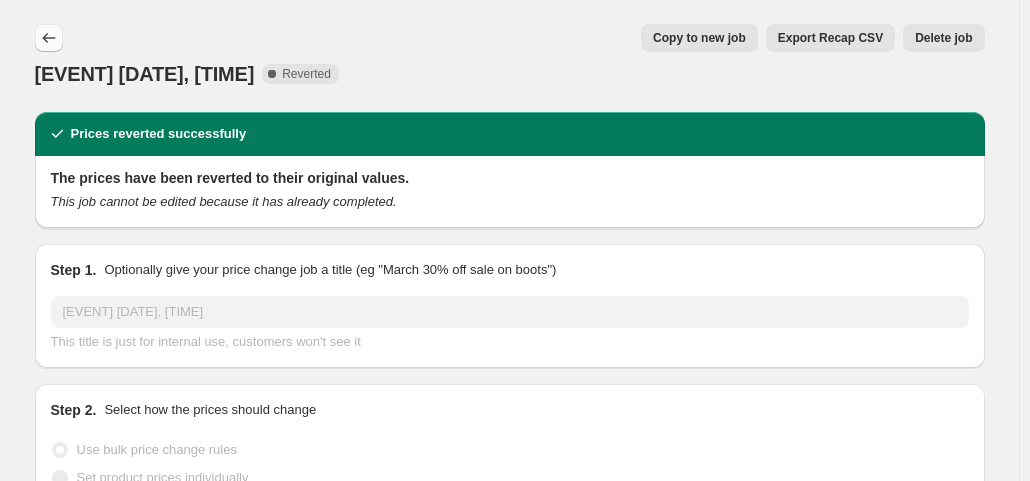click at bounding box center [49, 38] 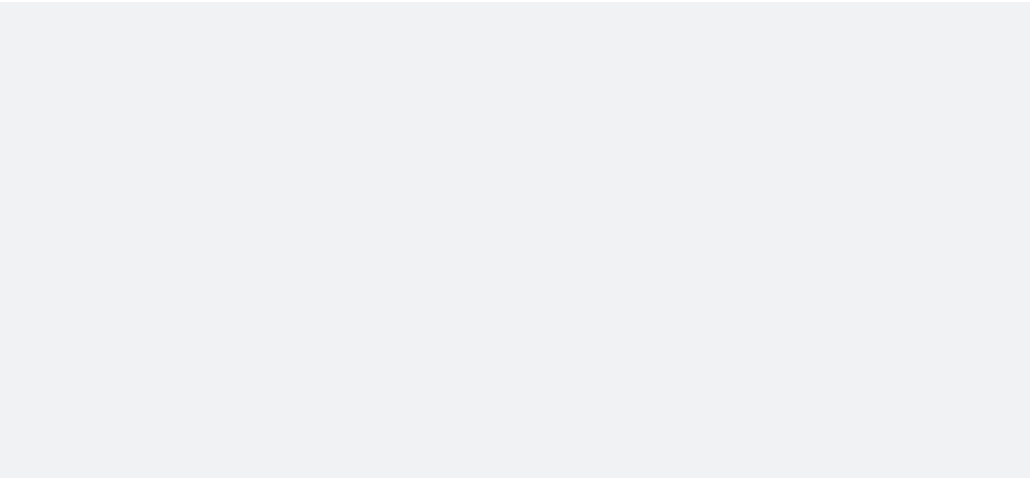 scroll, scrollTop: 0, scrollLeft: 0, axis: both 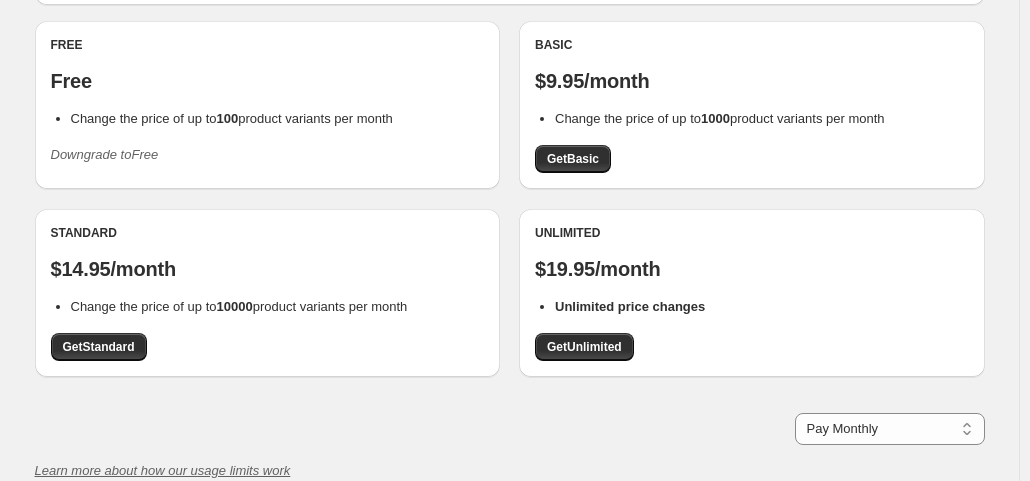 click on "Downgrade to  Free" at bounding box center (105, 154) 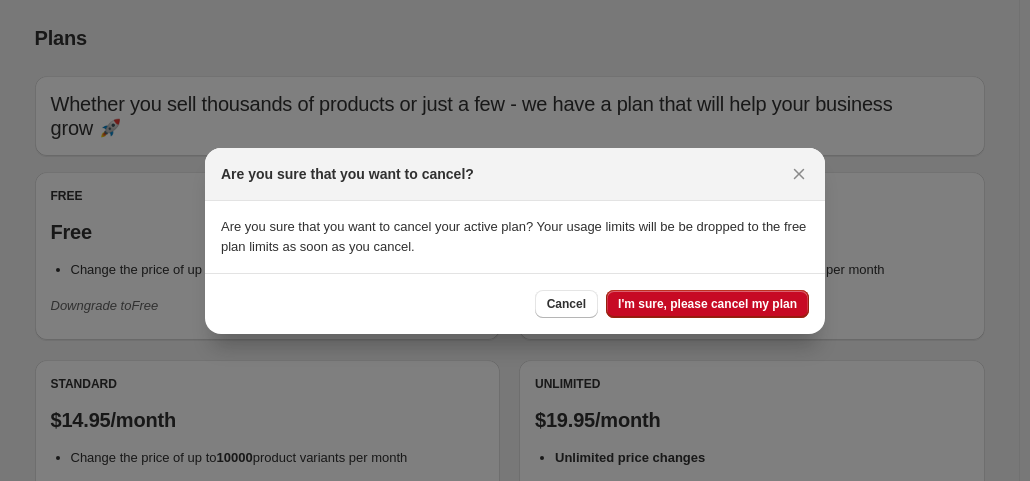 scroll, scrollTop: 0, scrollLeft: 0, axis: both 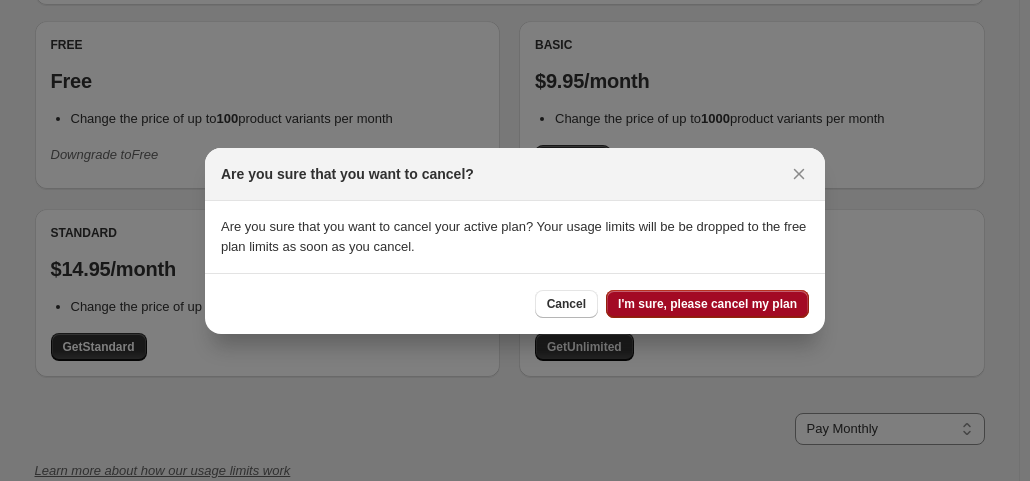 click on "I'm sure, please cancel my plan" at bounding box center (707, 304) 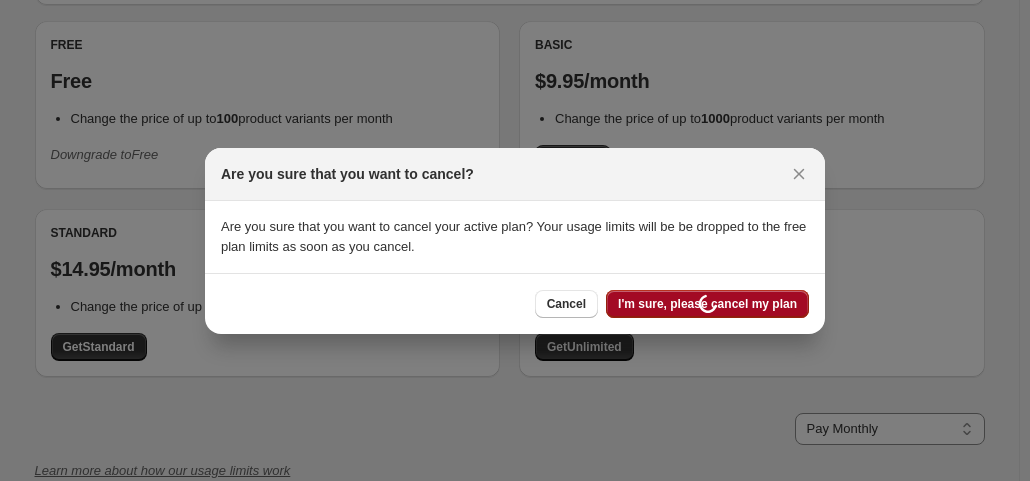 scroll, scrollTop: 151, scrollLeft: 0, axis: vertical 